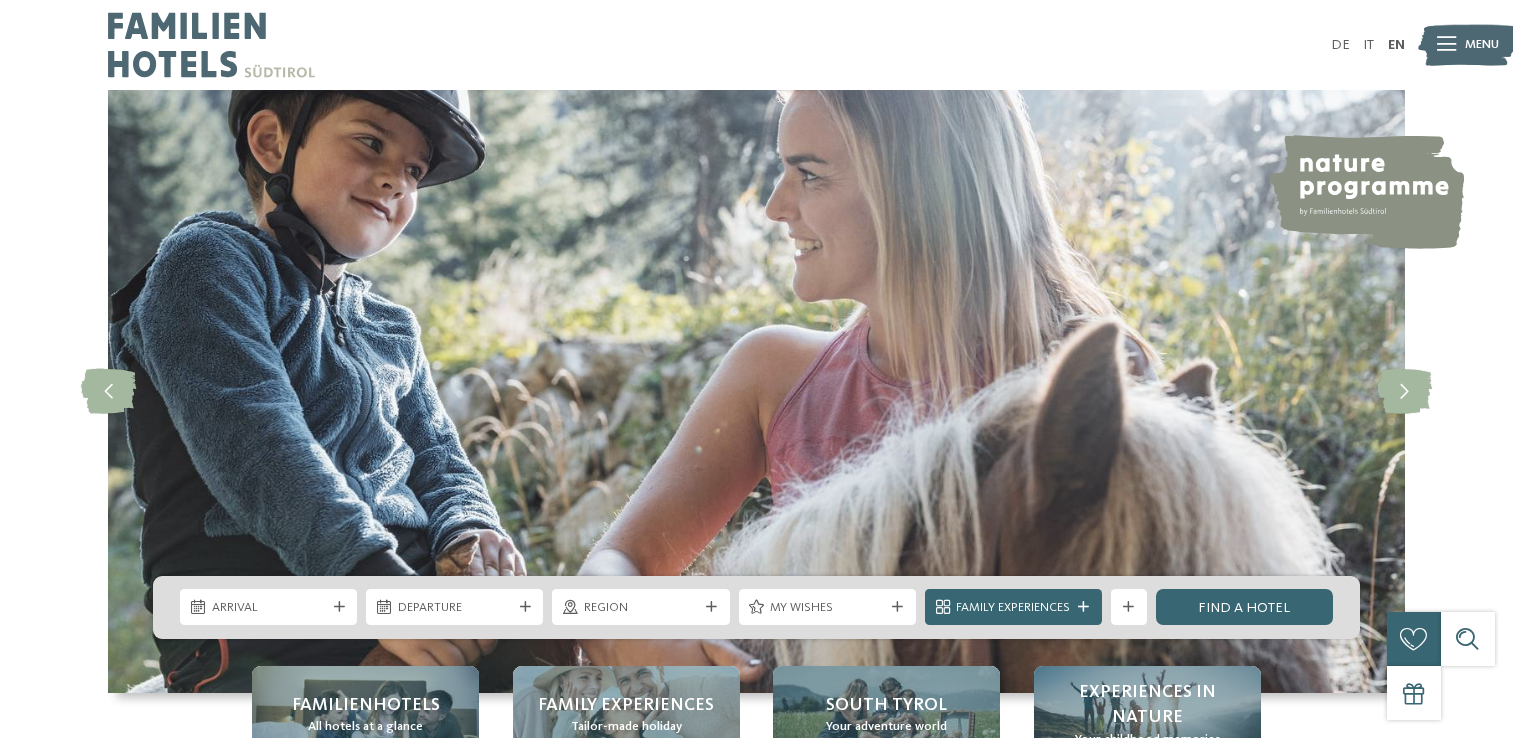 scroll, scrollTop: 0, scrollLeft: 0, axis: both 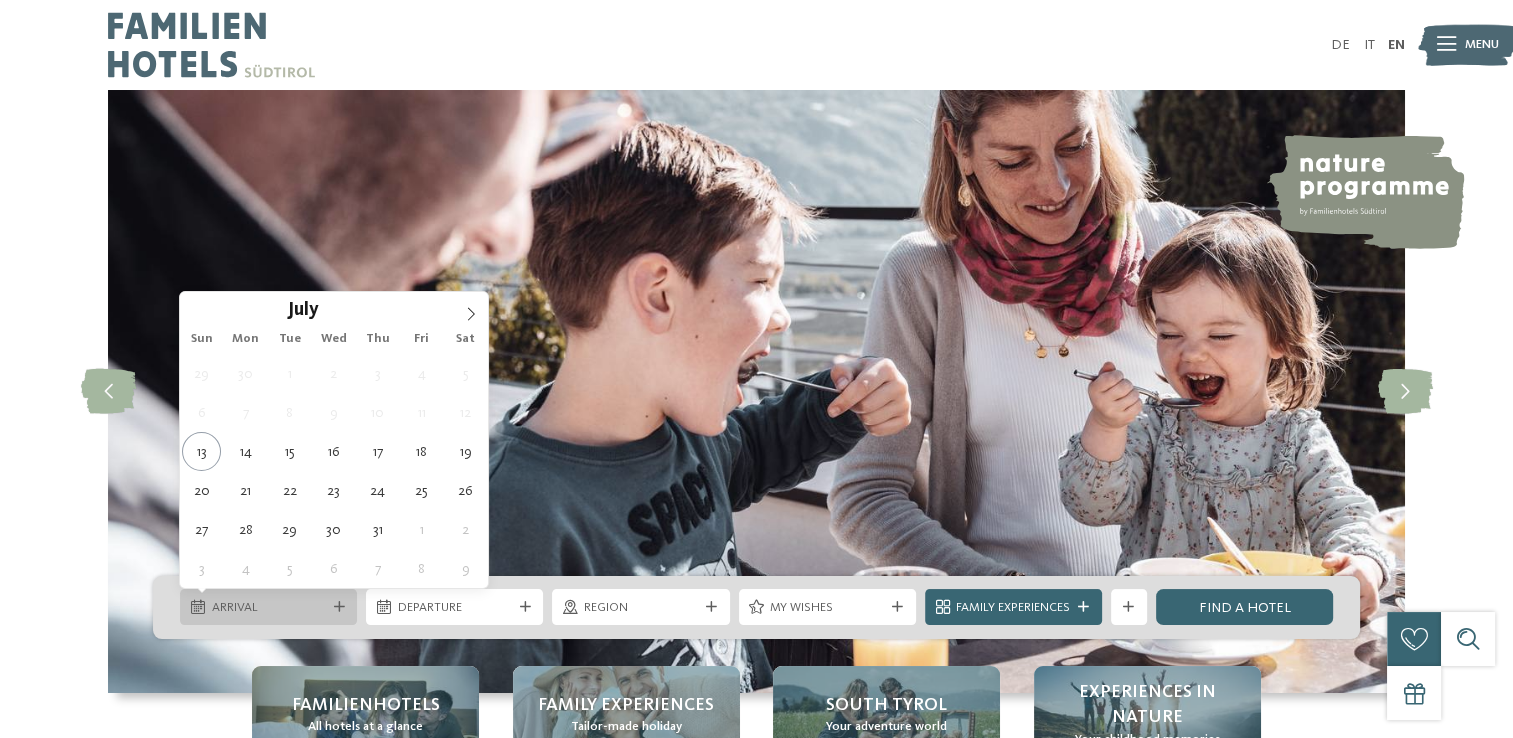 click at bounding box center (339, 607) 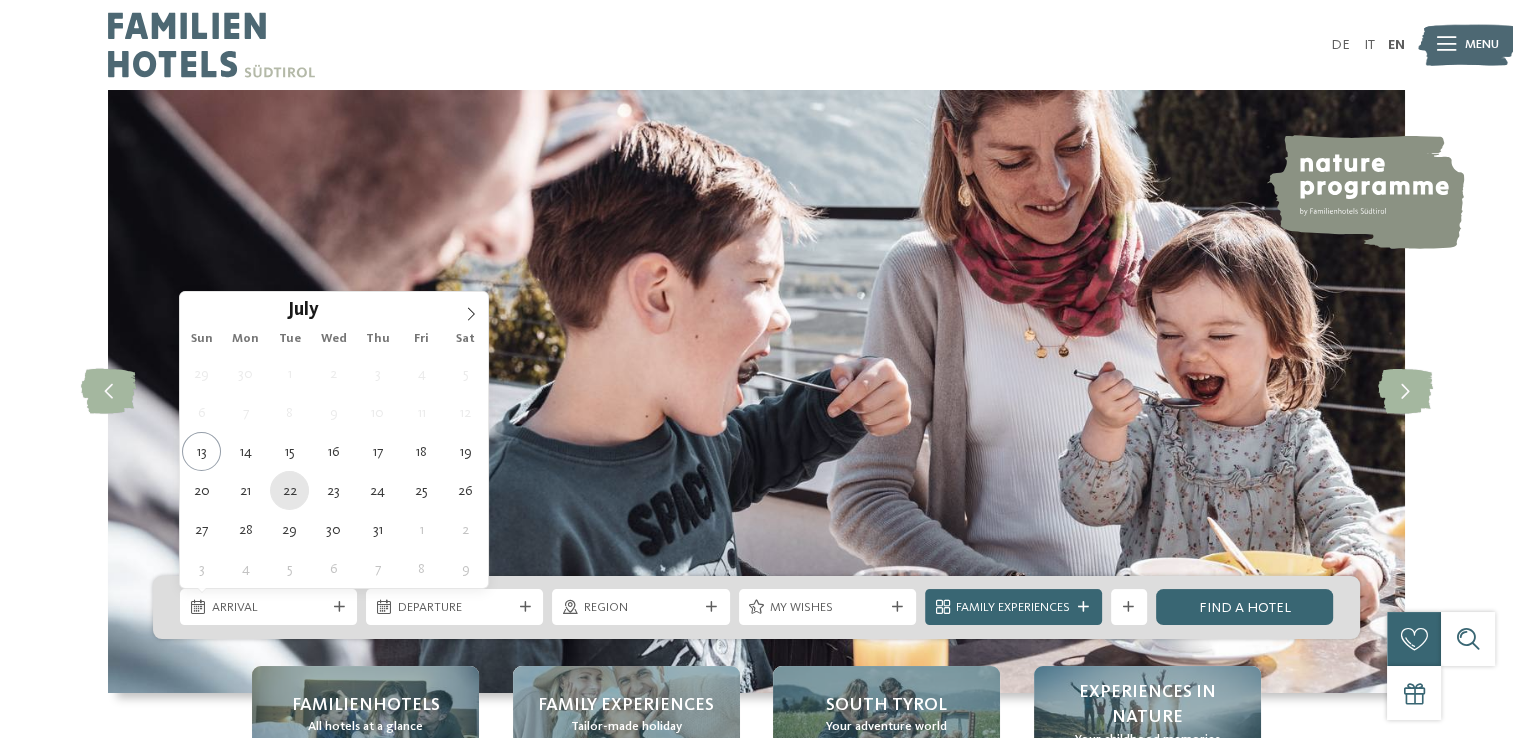 type on "[DATE]" 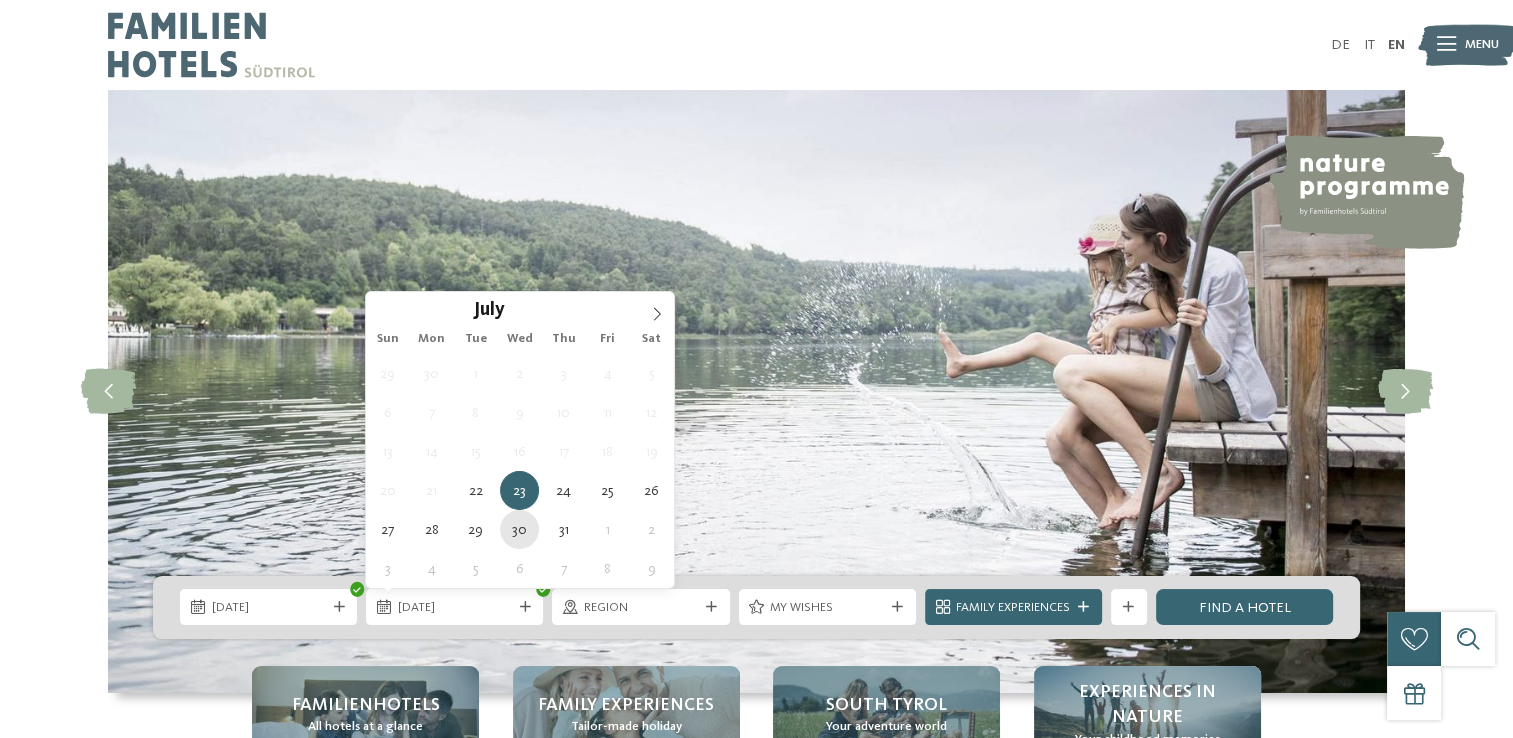 type on "[DATE]" 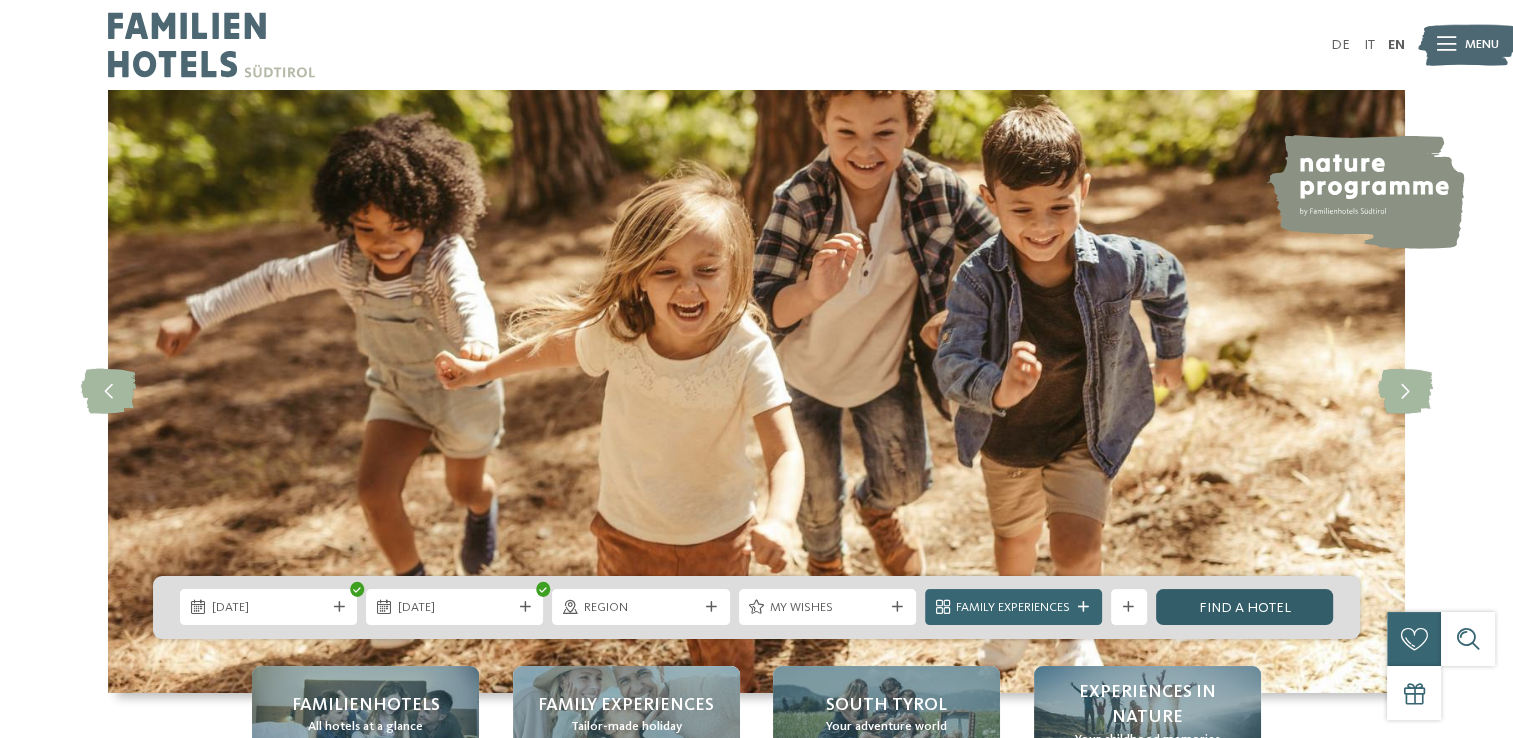 click on "Find a hotel" at bounding box center [1244, 607] 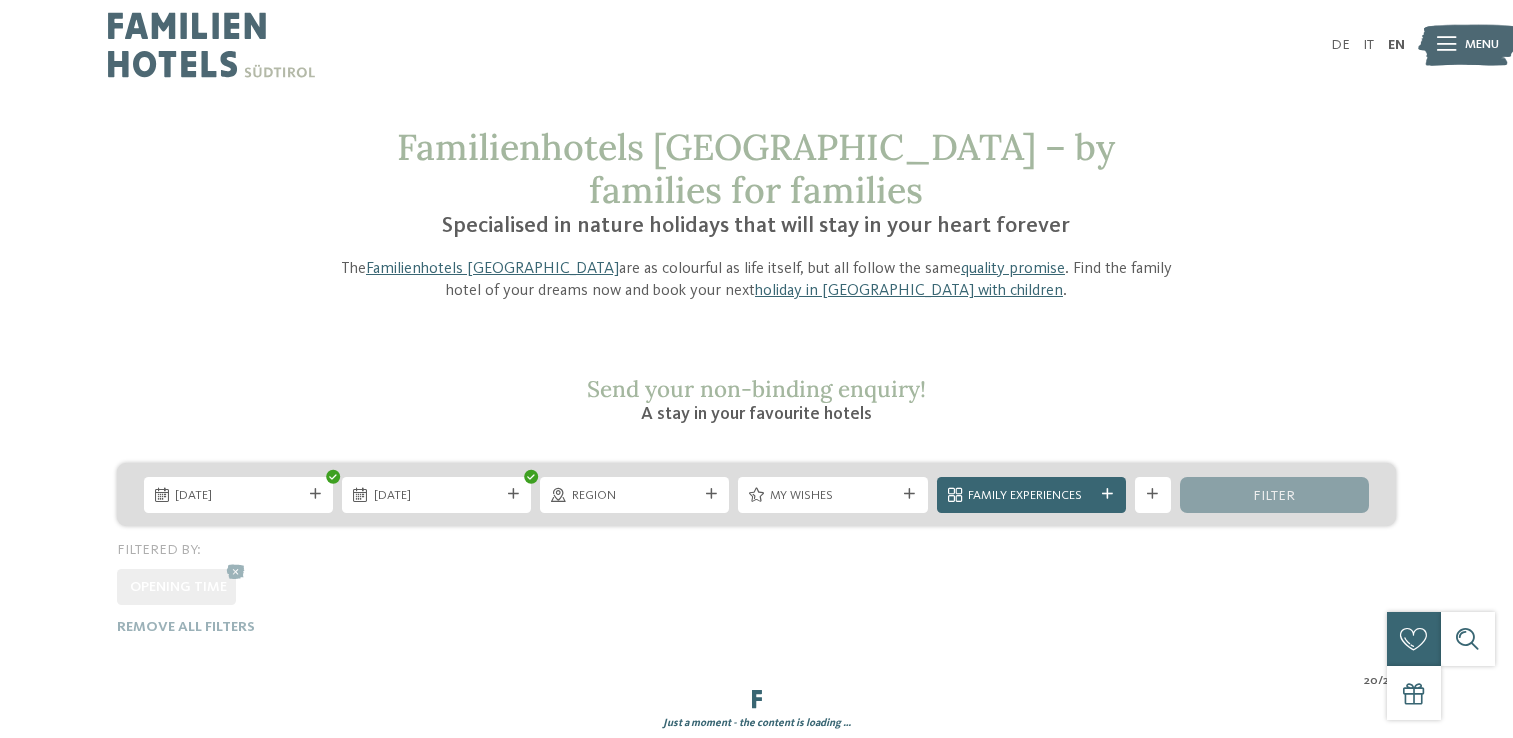 scroll, scrollTop: 0, scrollLeft: 0, axis: both 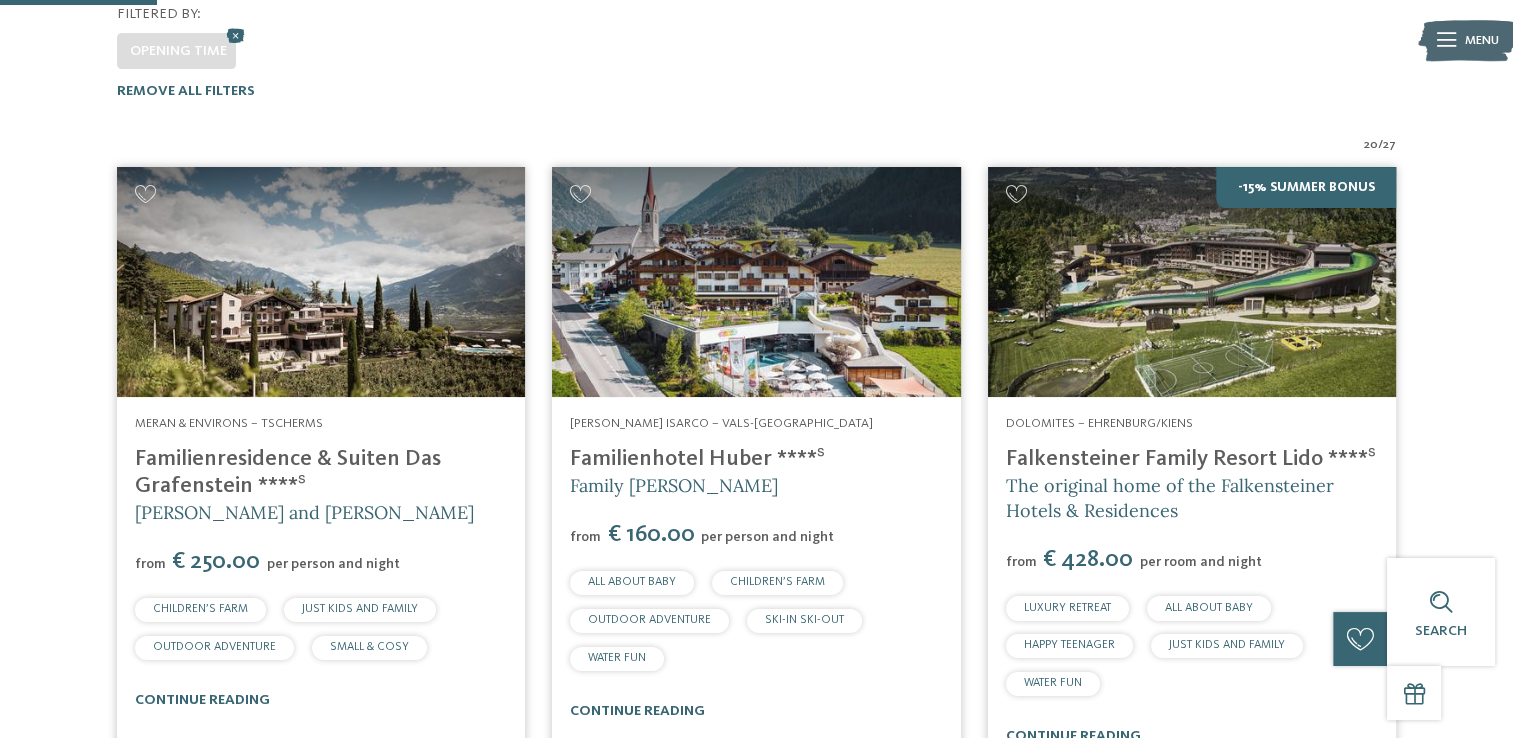 click on "Menu" at bounding box center (1482, 41) 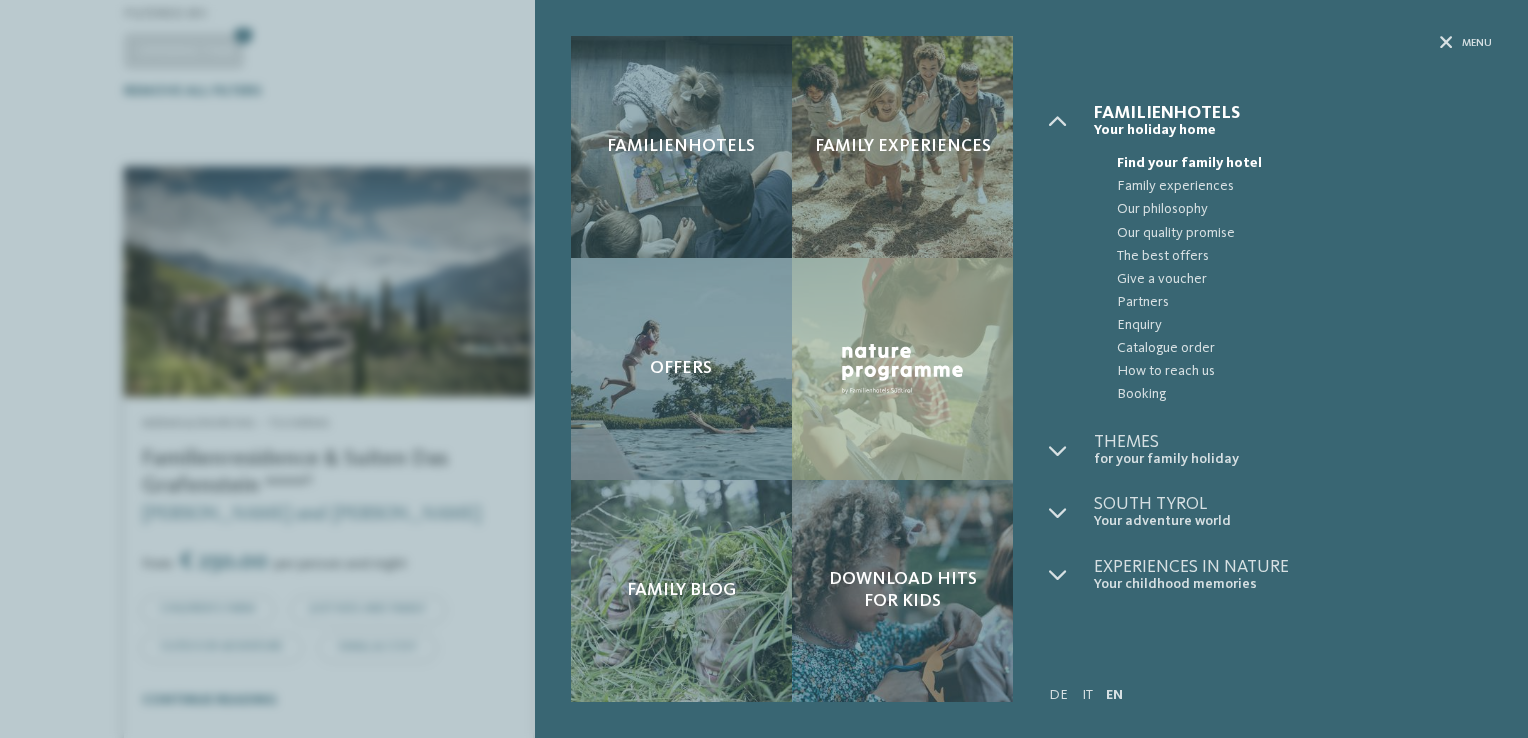 click on "Familienhotels
Family experiences" at bounding box center (1031, 369) 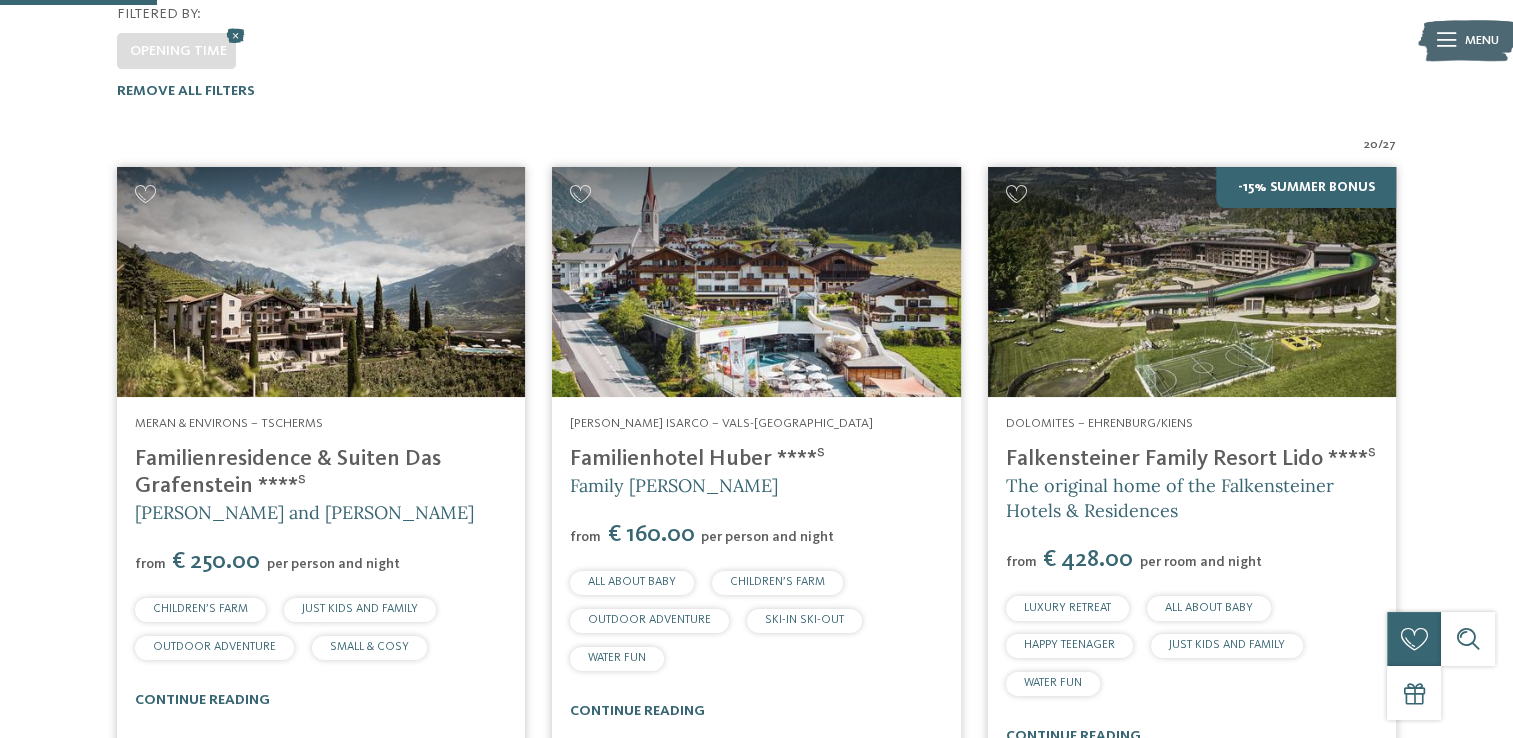 click at bounding box center [1467, 41] 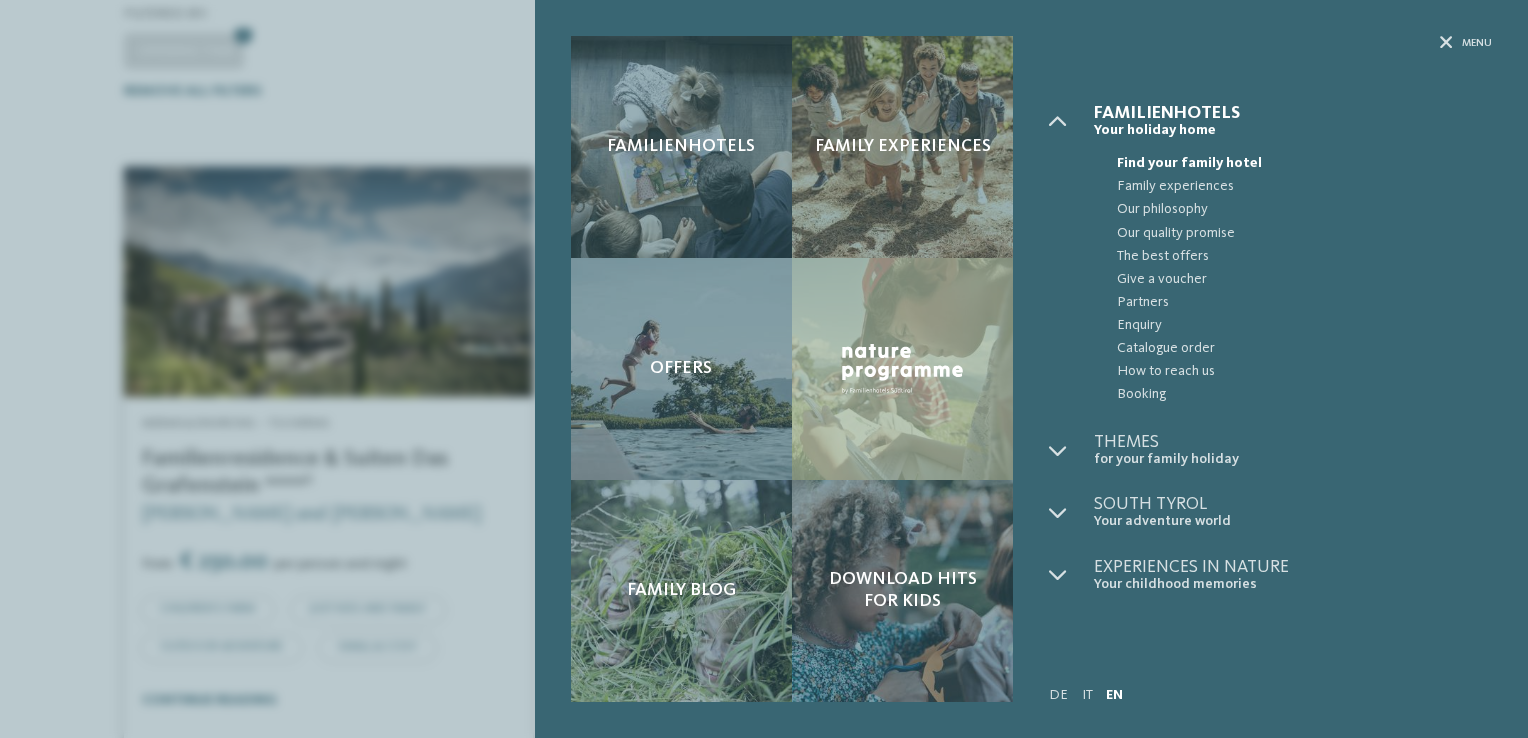 click on "EN" at bounding box center [1114, 695] 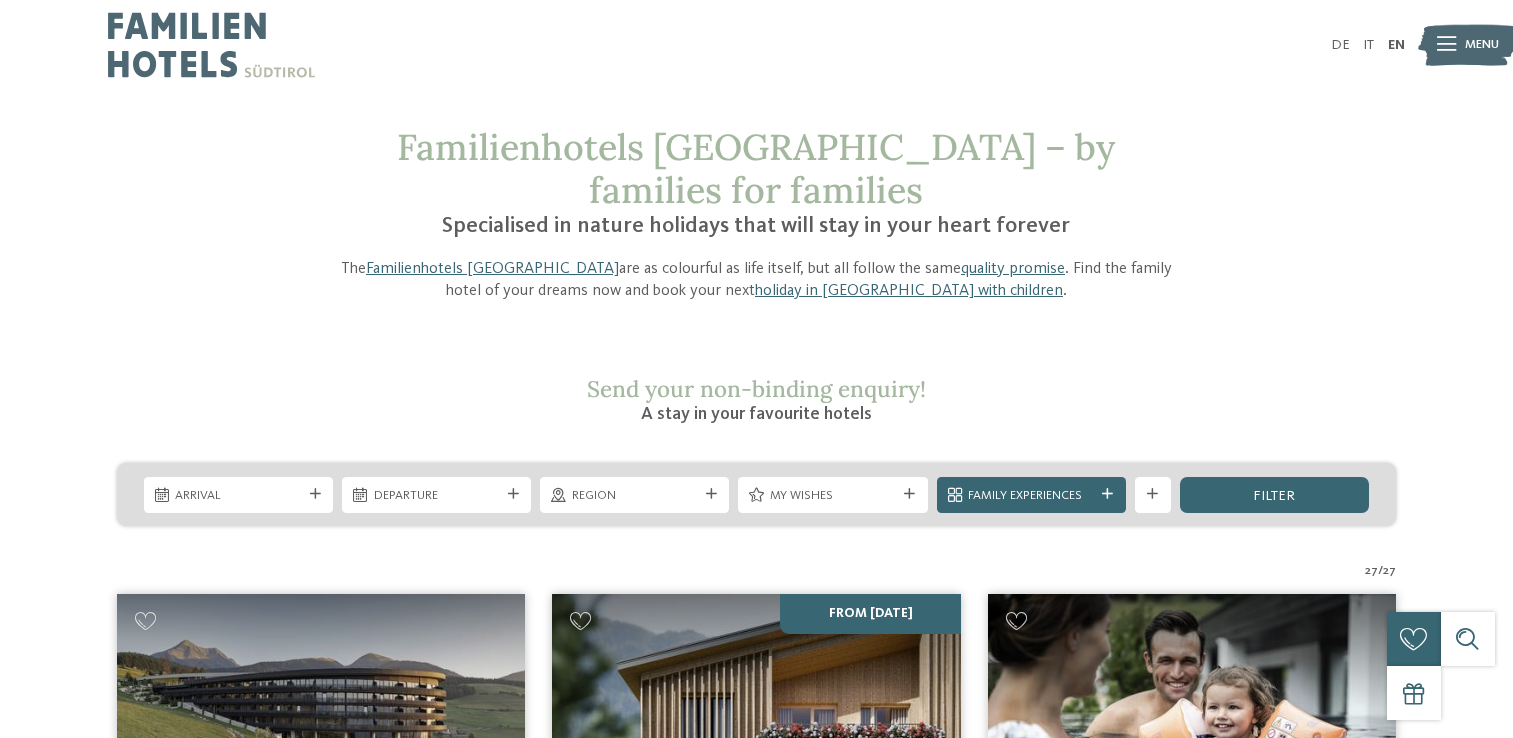 scroll, scrollTop: 0, scrollLeft: 0, axis: both 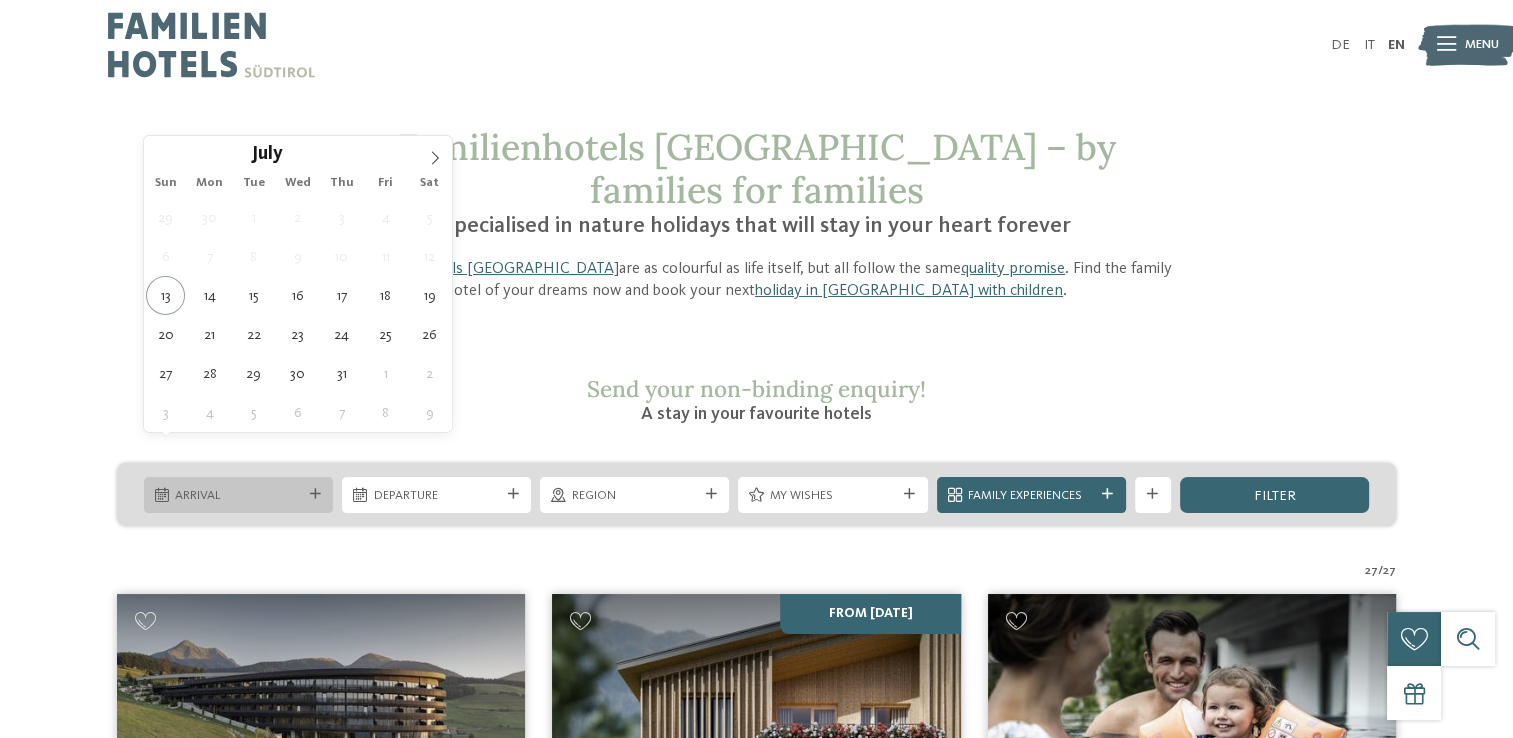 click on "Arrival" at bounding box center (238, 496) 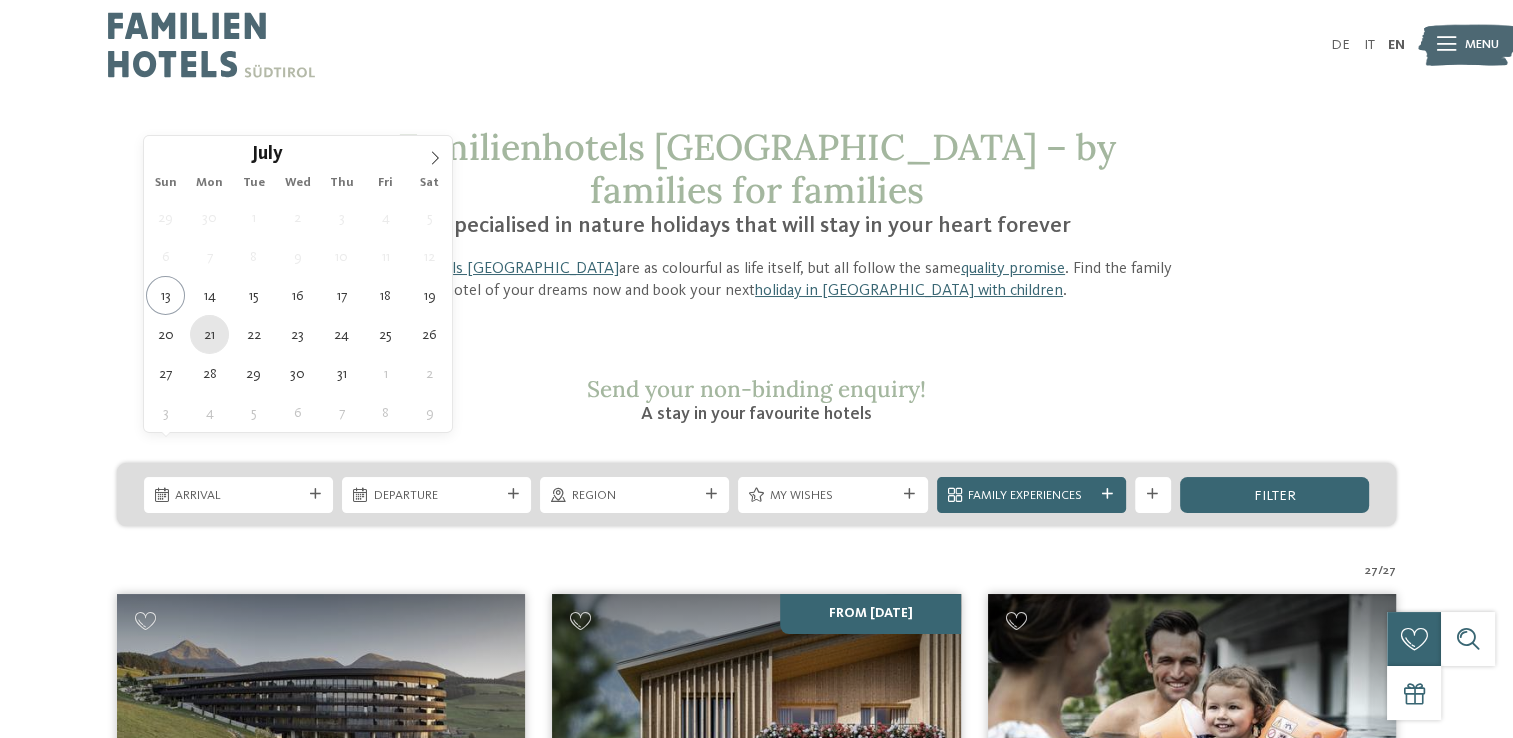 type on "[DATE]" 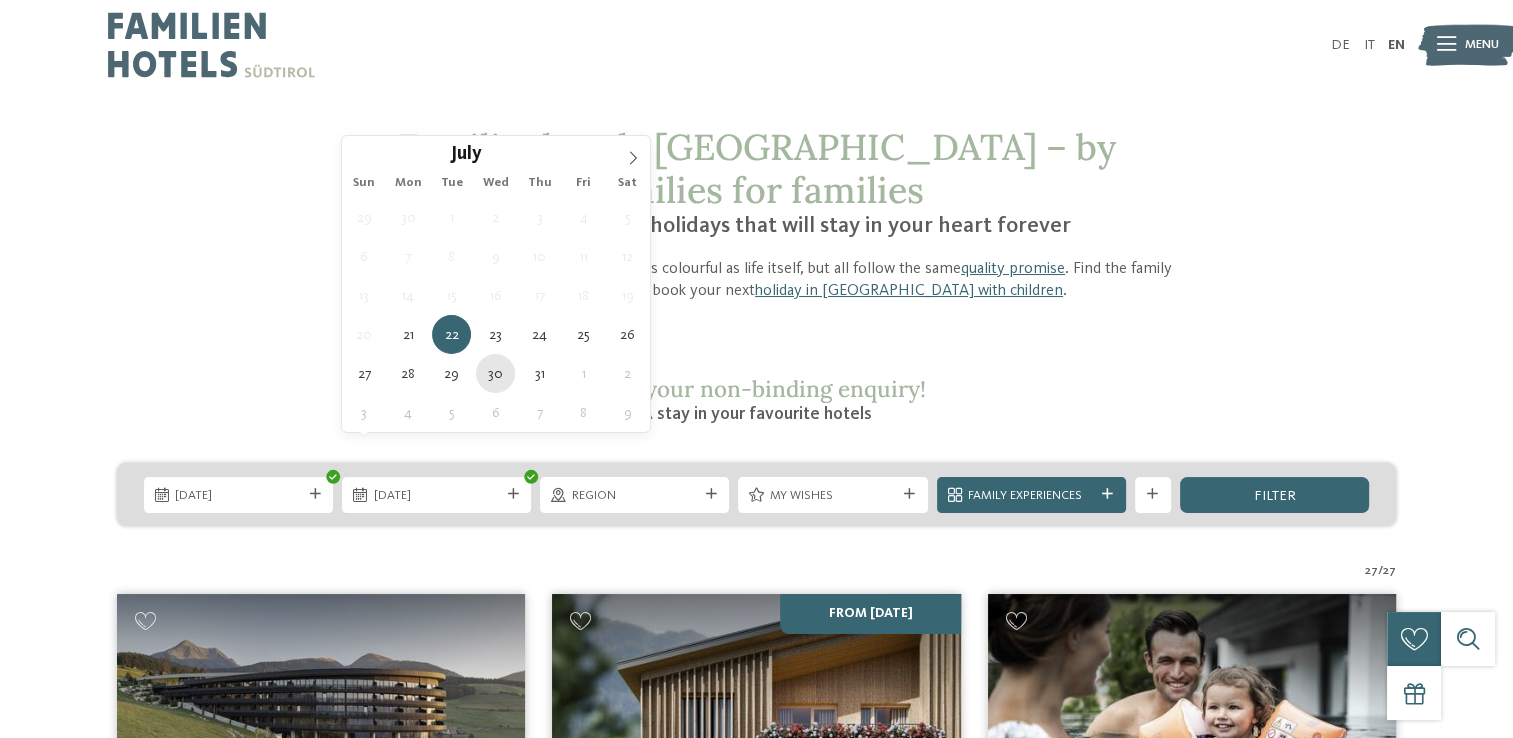 type on "[DATE]" 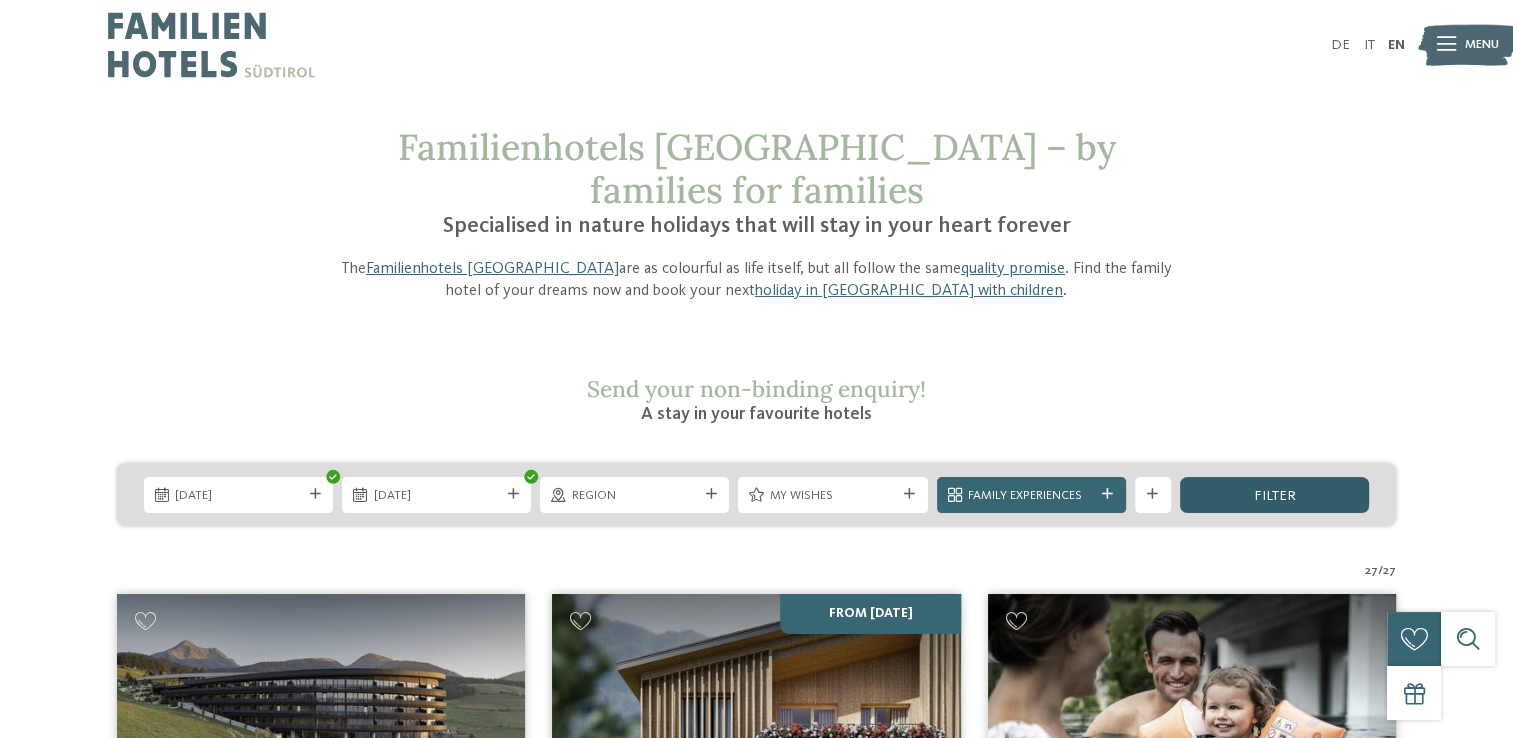 click on "filter" at bounding box center [1274, 495] 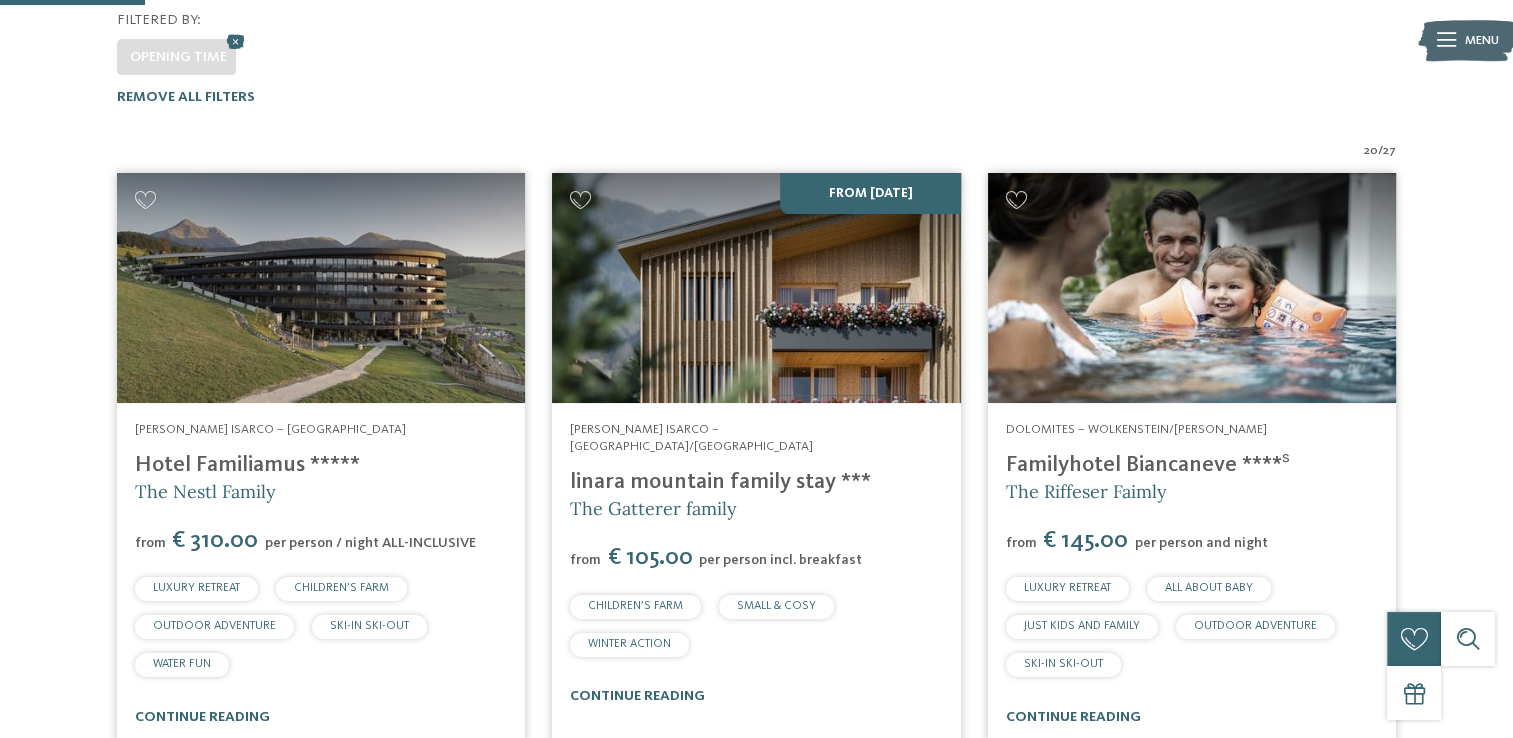 scroll, scrollTop: 536, scrollLeft: 0, axis: vertical 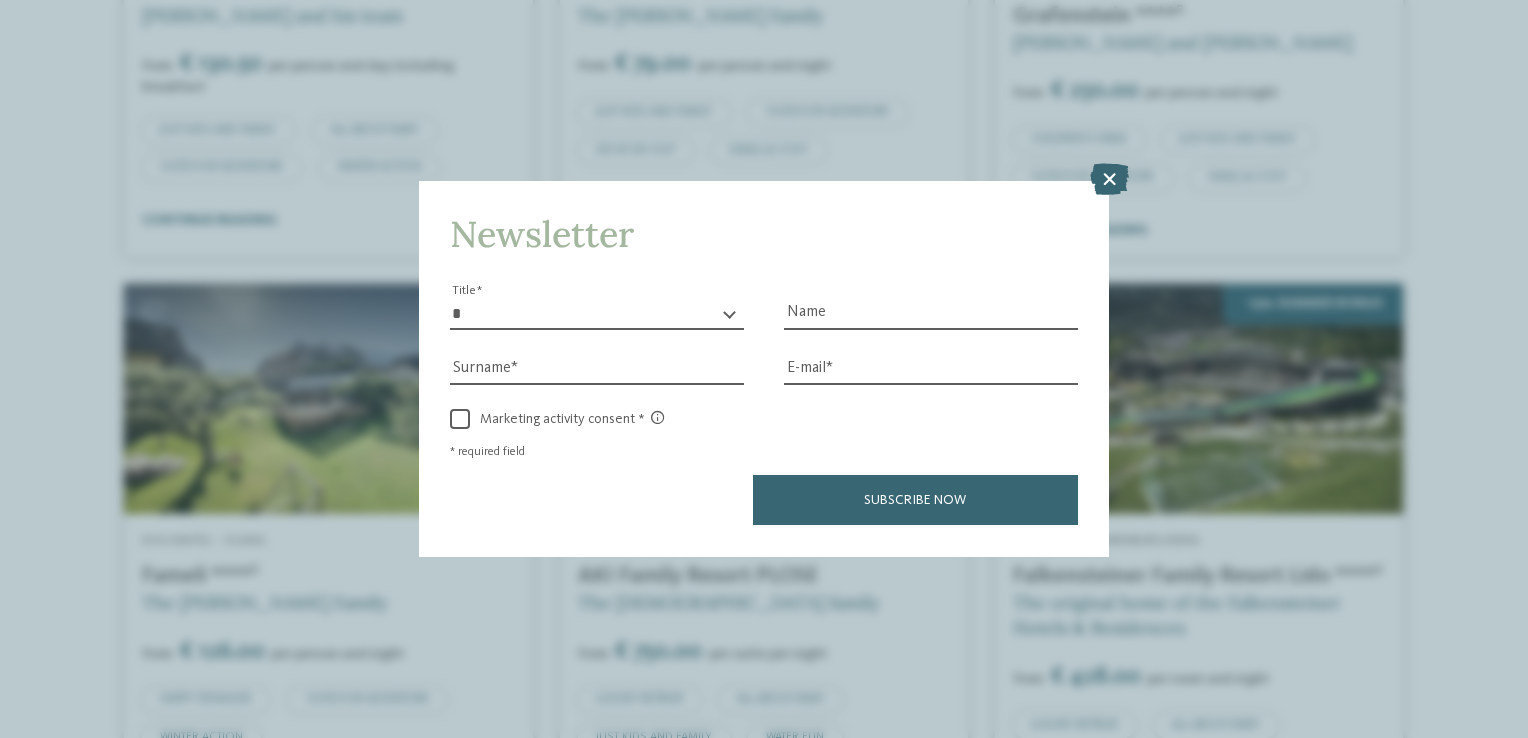 click on "Just a moment - the website is loading …
DE
IT
Menu" at bounding box center (764, 821) 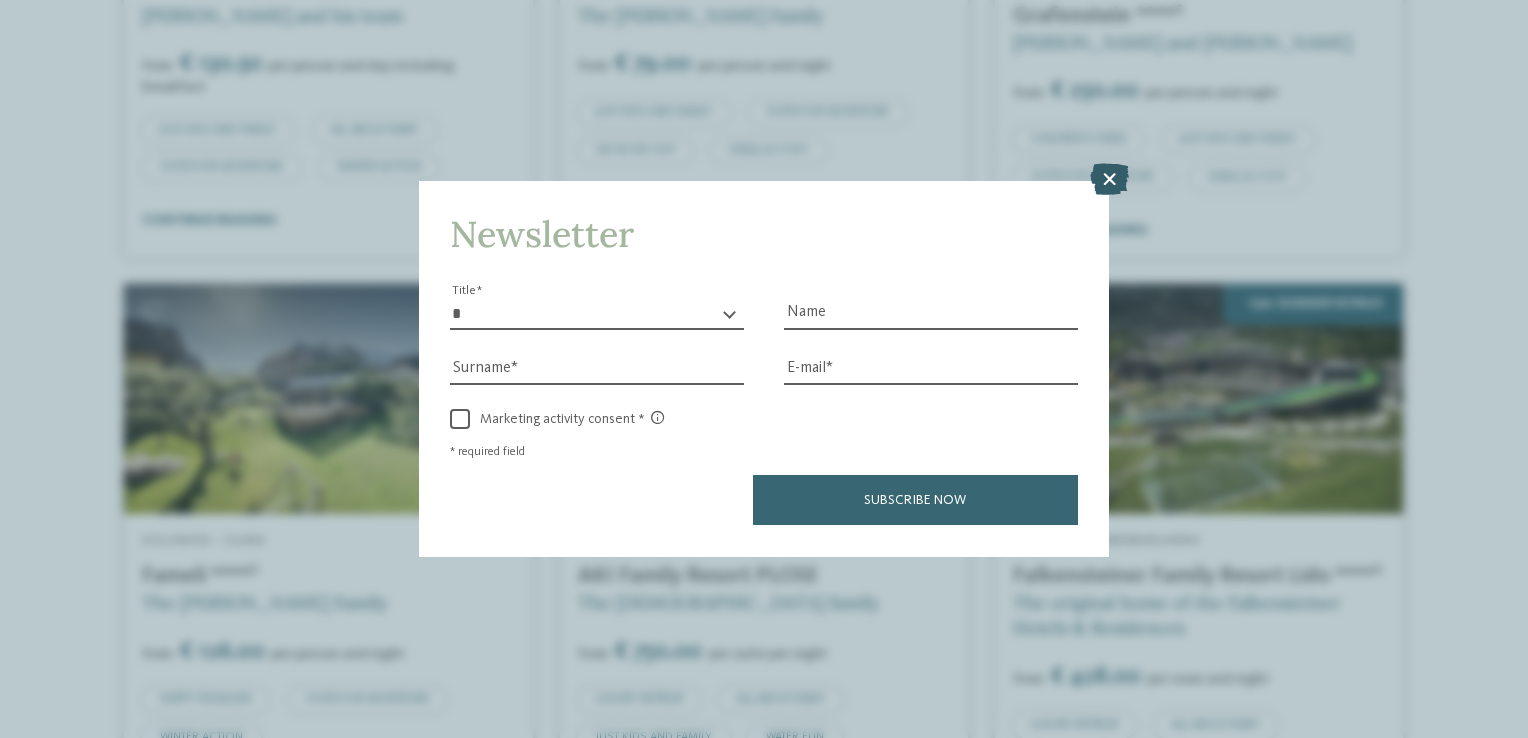 click at bounding box center [1109, 180] 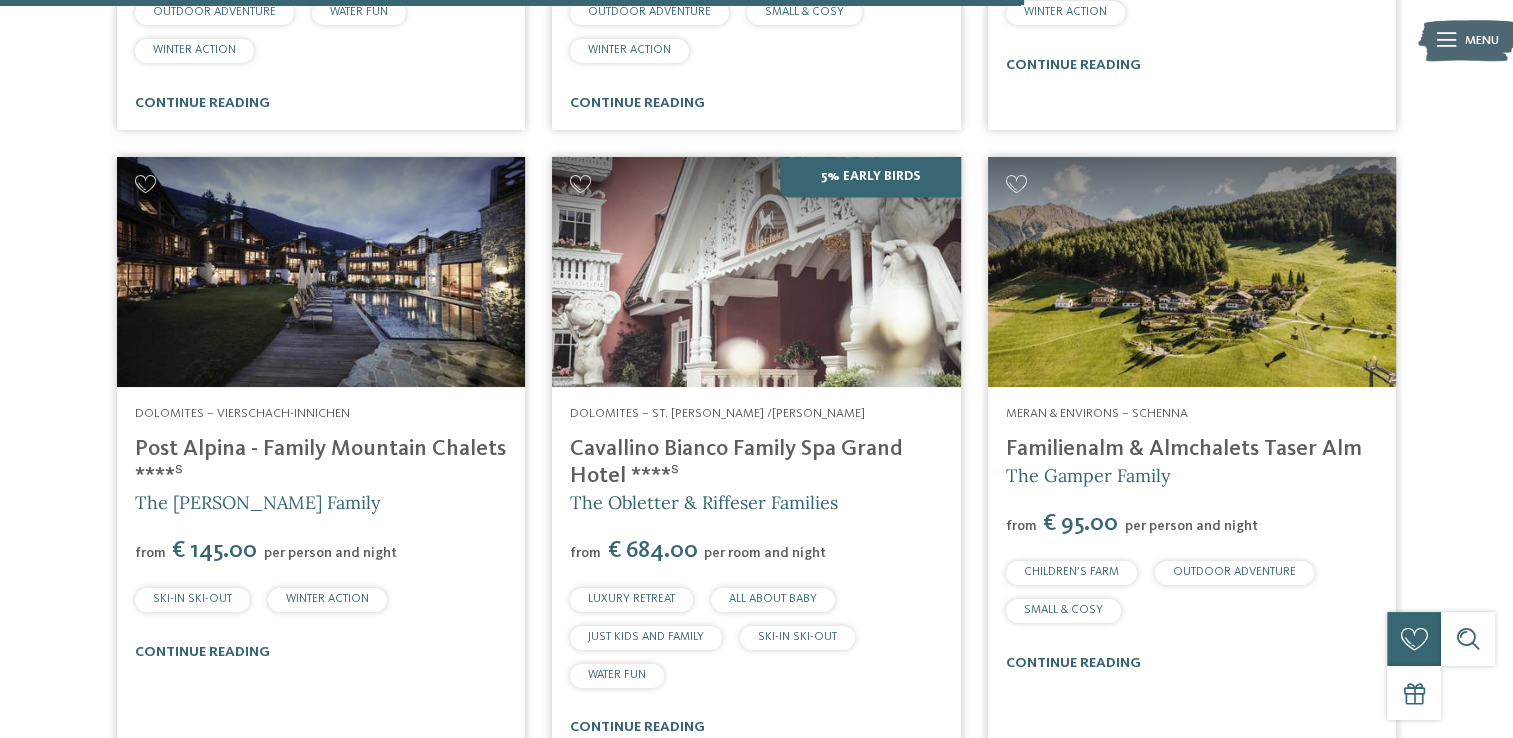 scroll, scrollTop: 3533, scrollLeft: 0, axis: vertical 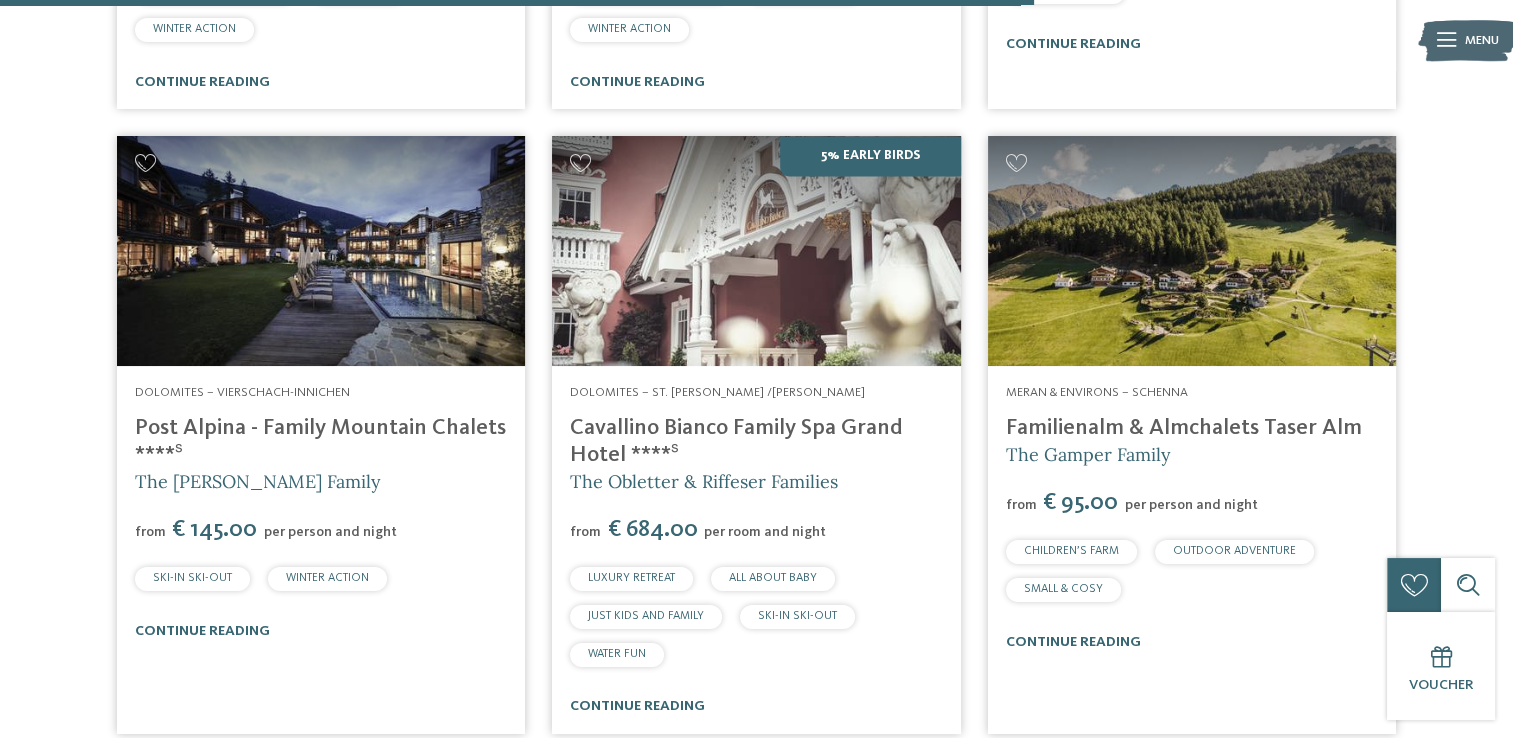 click at bounding box center [1192, 251] 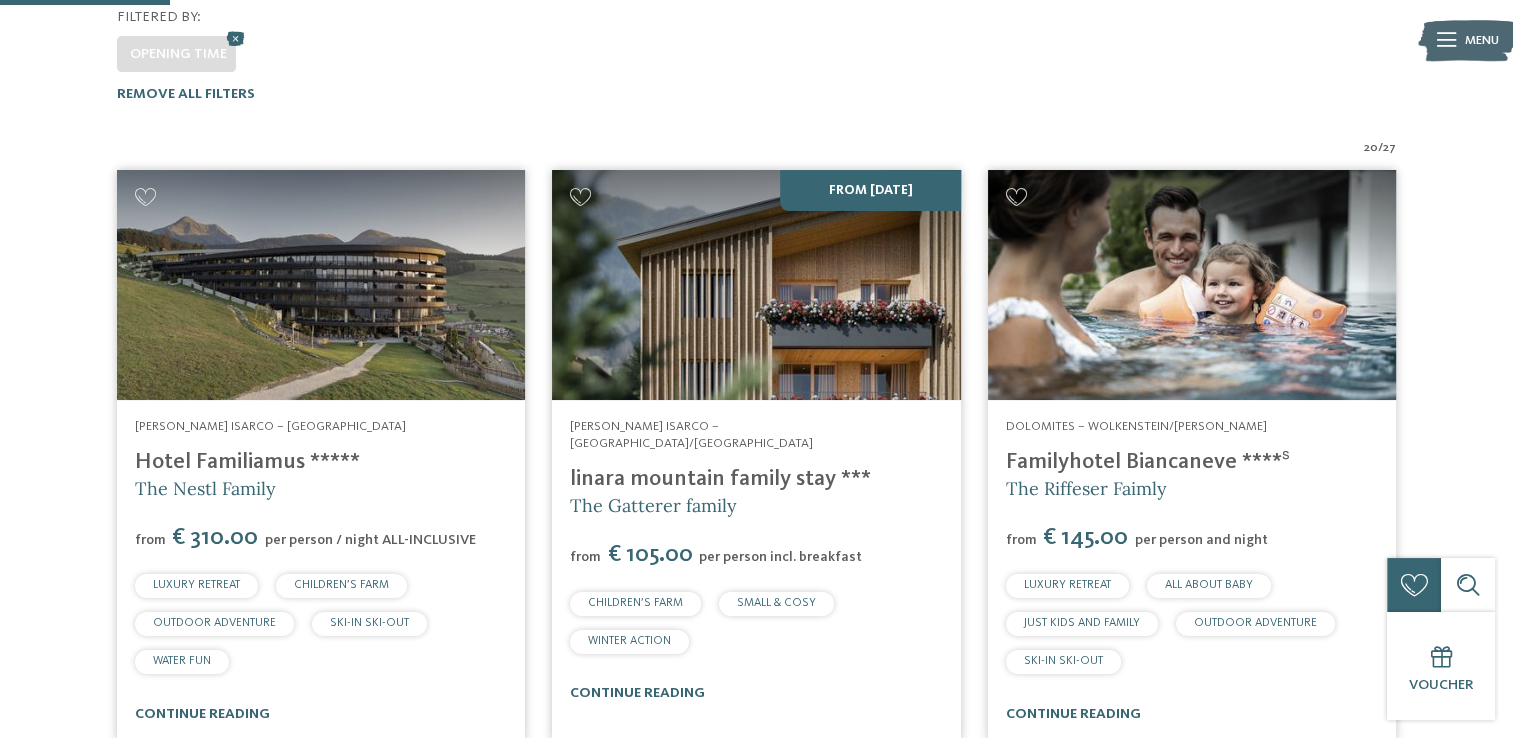scroll, scrollTop: 1133, scrollLeft: 0, axis: vertical 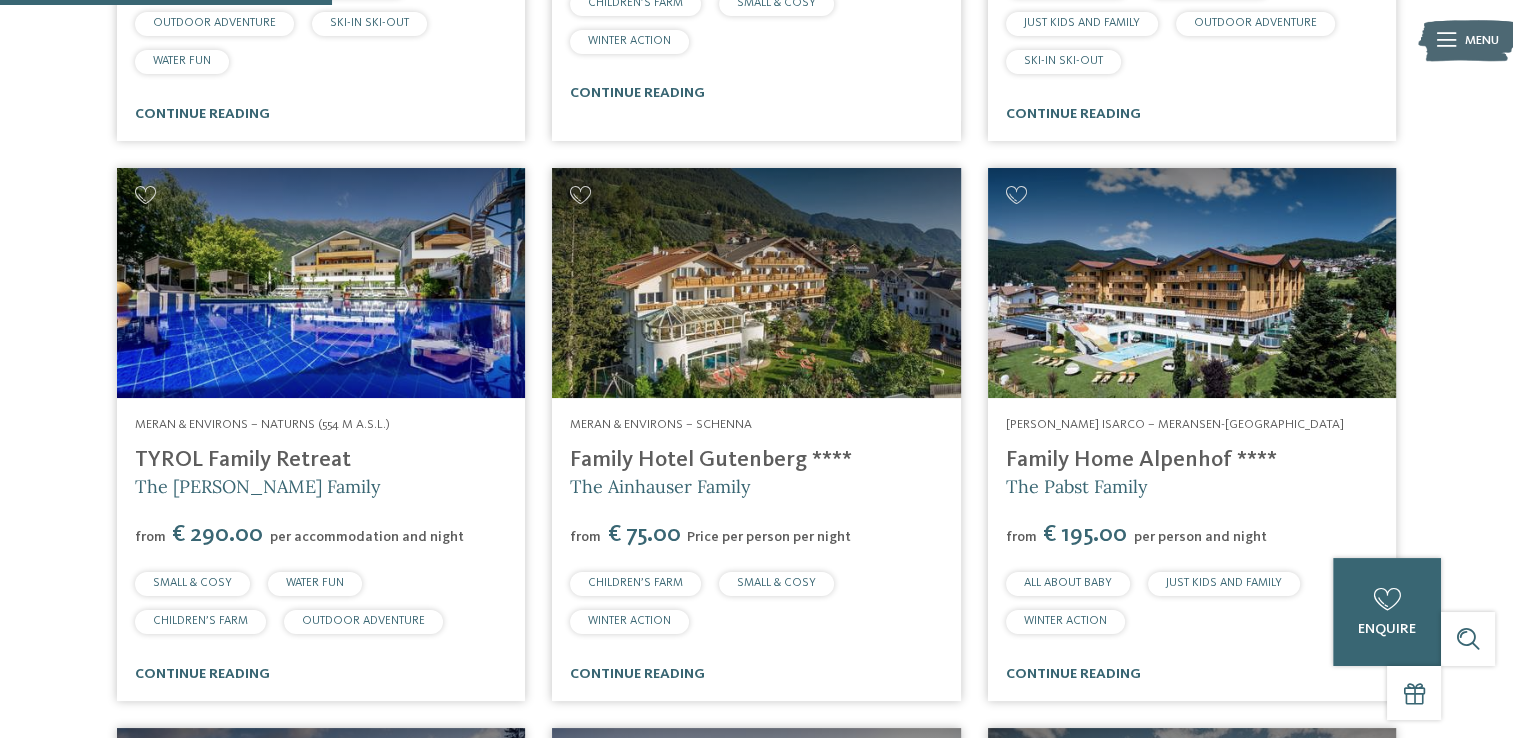 click at bounding box center (321, 283) 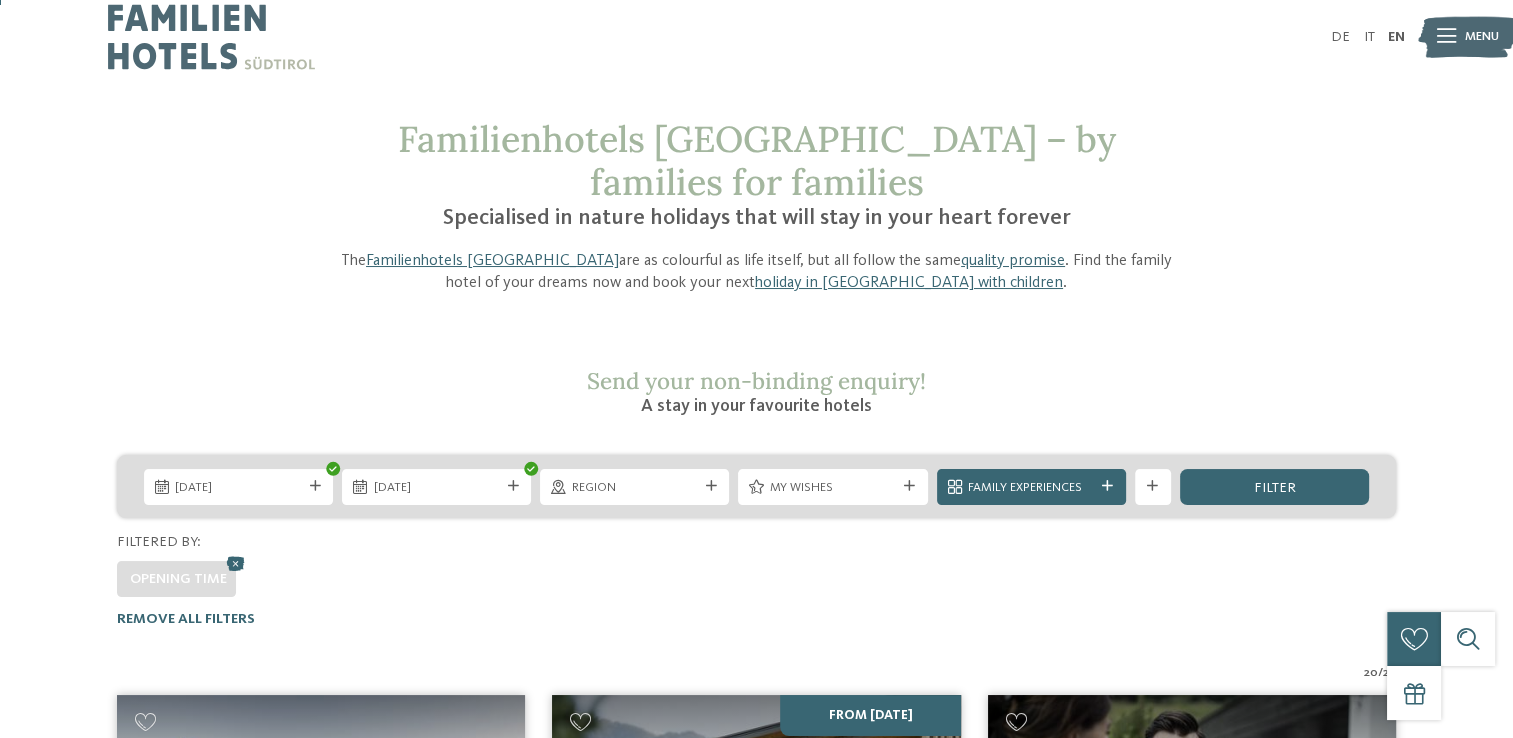 scroll, scrollTop: 0, scrollLeft: 0, axis: both 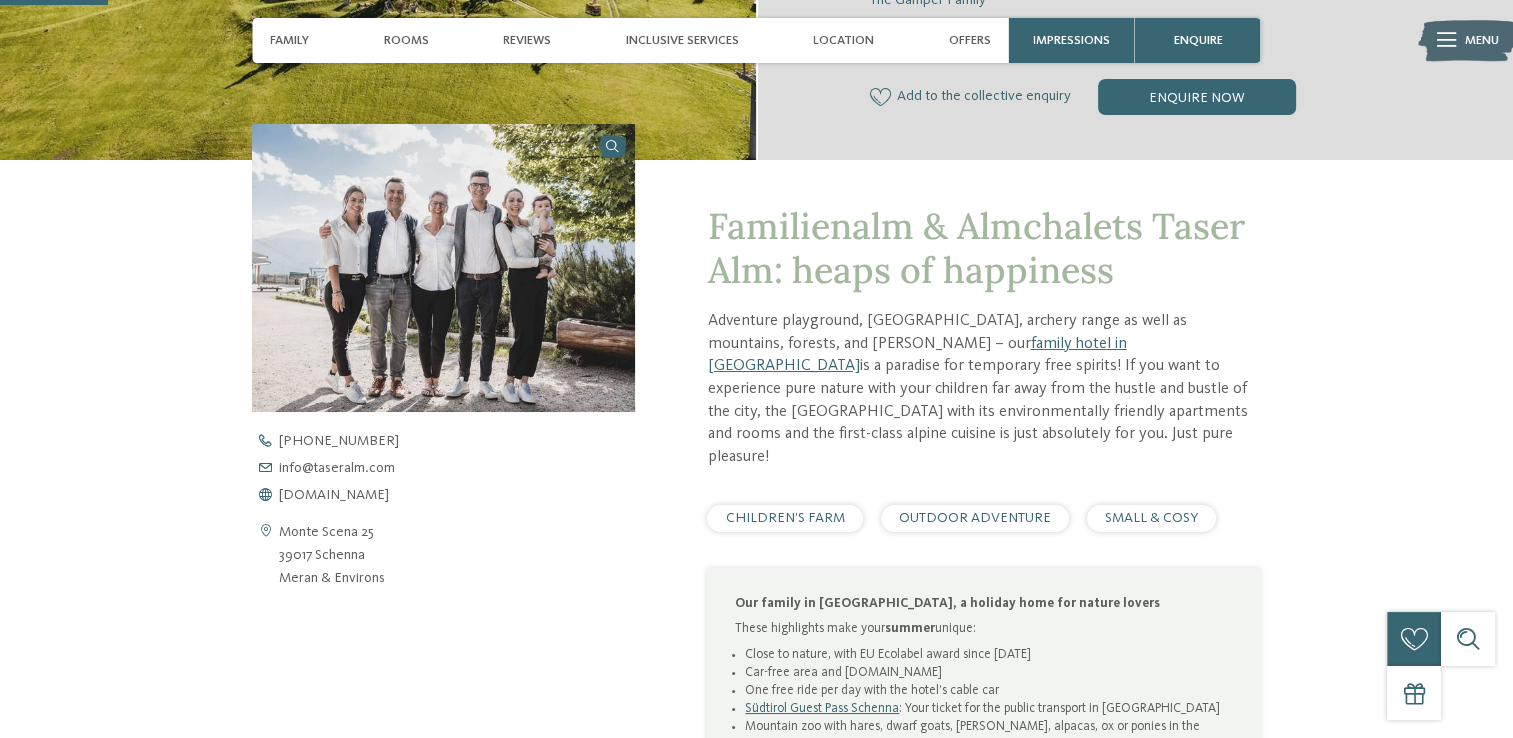 click on "Open contact details
Monte Scena 25
39017 Schenna
Meran & Environs
+39 0473 945 615
info@" at bounding box center [443, 592] 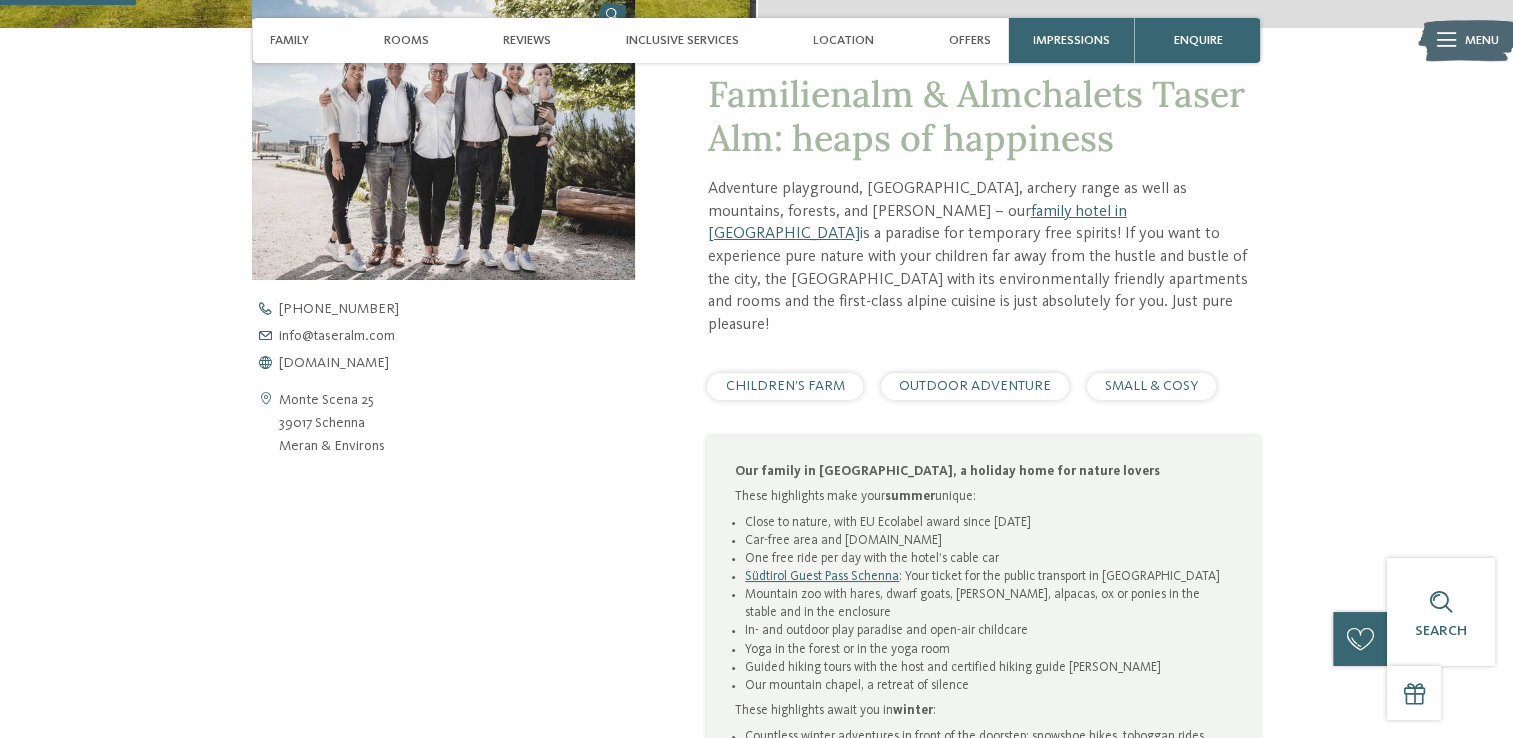 scroll, scrollTop: 300, scrollLeft: 0, axis: vertical 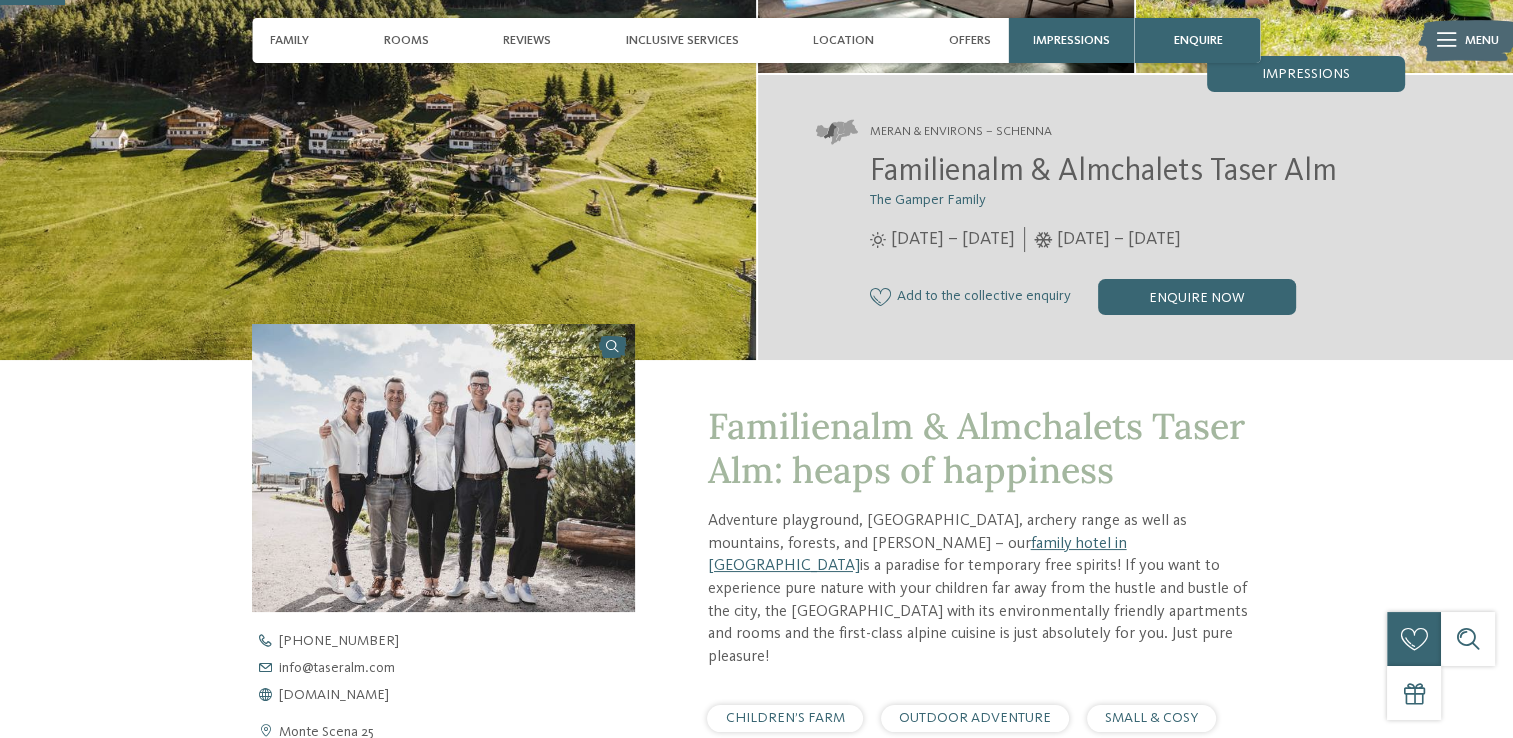 click on "family hotel in Schenna" at bounding box center (916, 555) 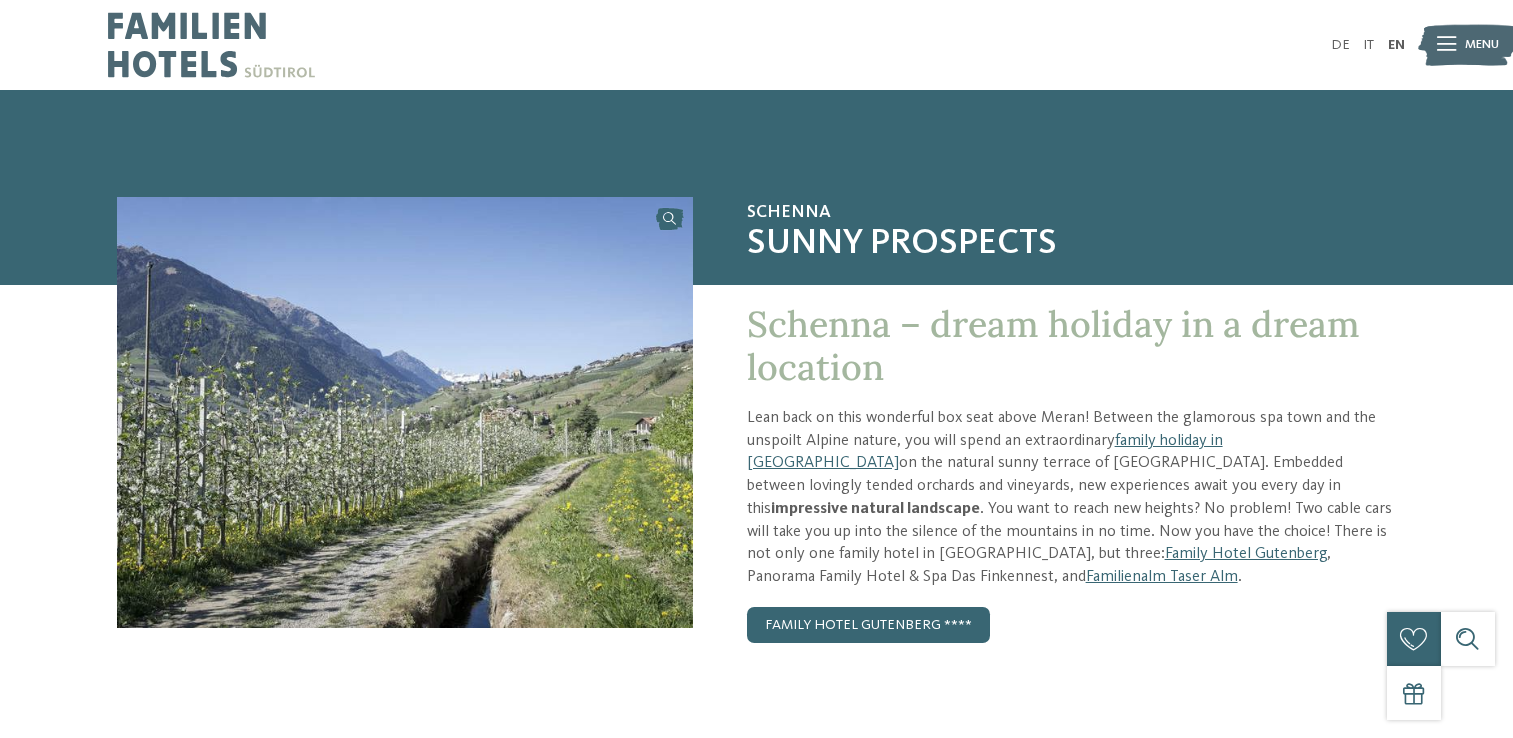 scroll, scrollTop: 0, scrollLeft: 0, axis: both 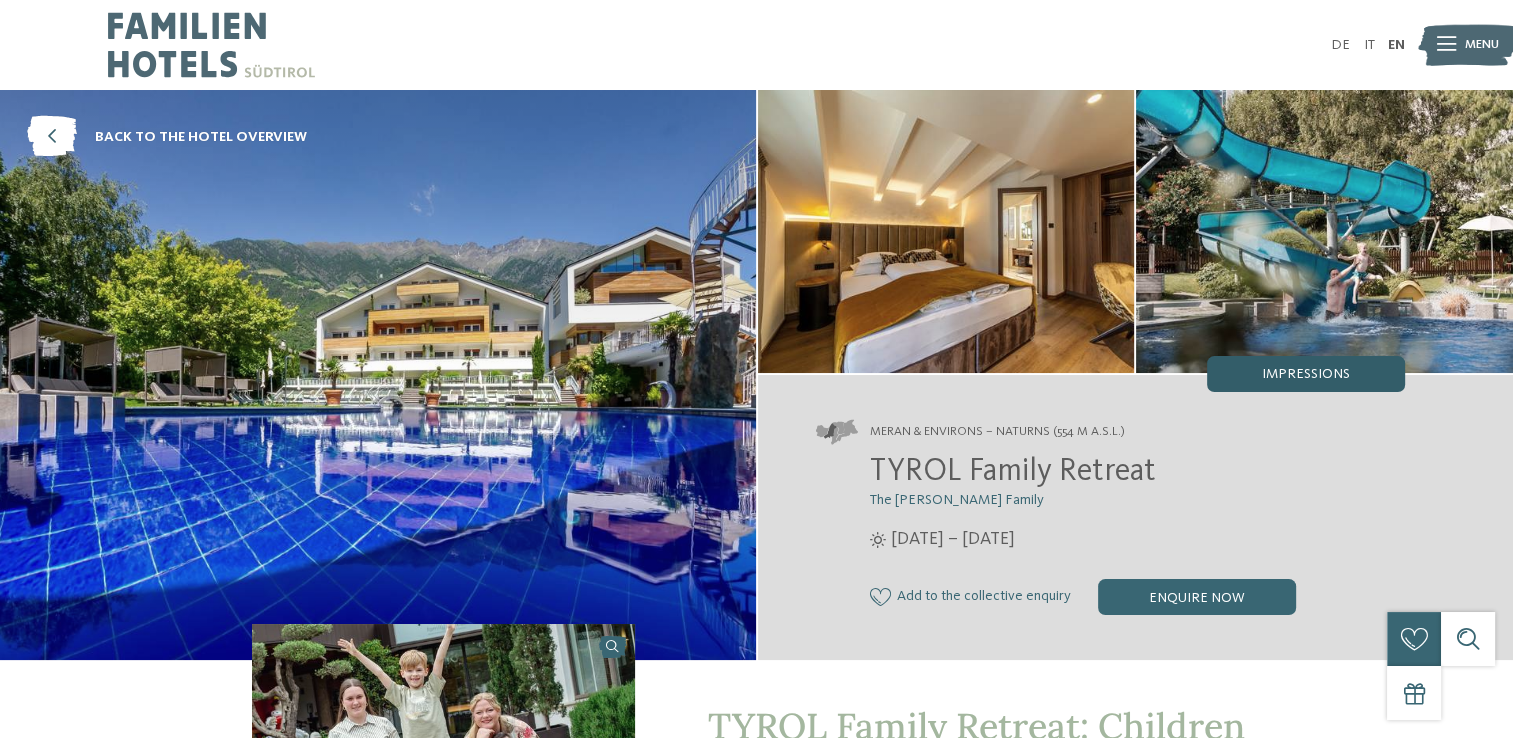 click on "Impressions" at bounding box center [1306, 374] 